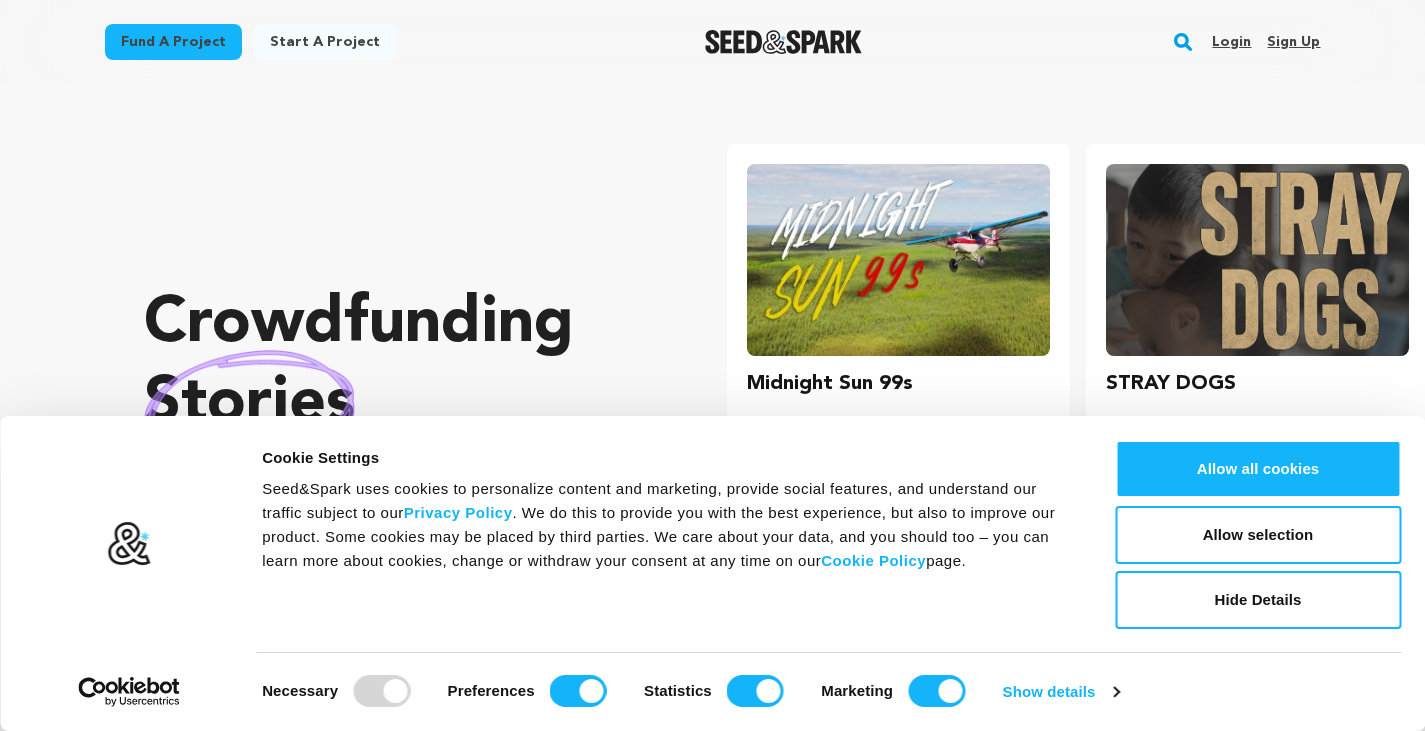 scroll, scrollTop: 0, scrollLeft: 0, axis: both 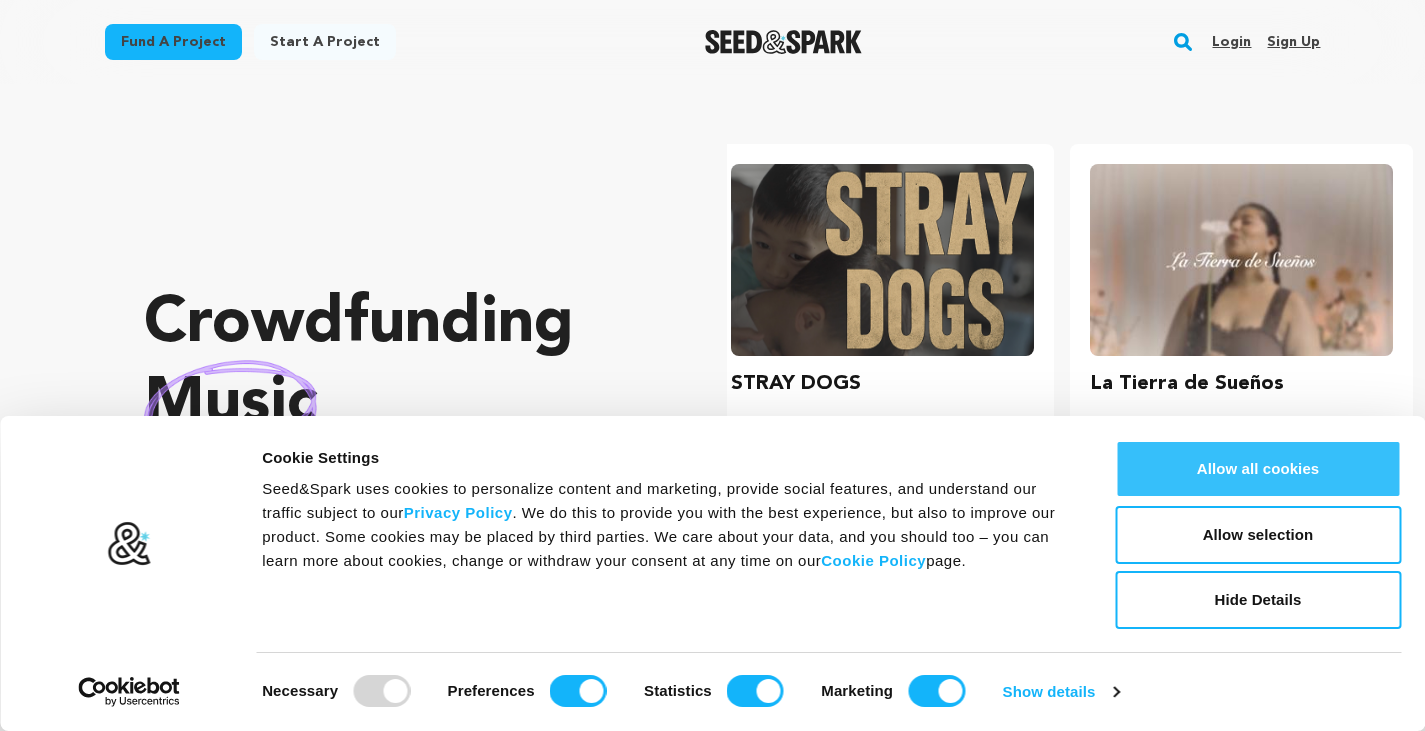 click on "Allow all cookies" at bounding box center [1258, 469] 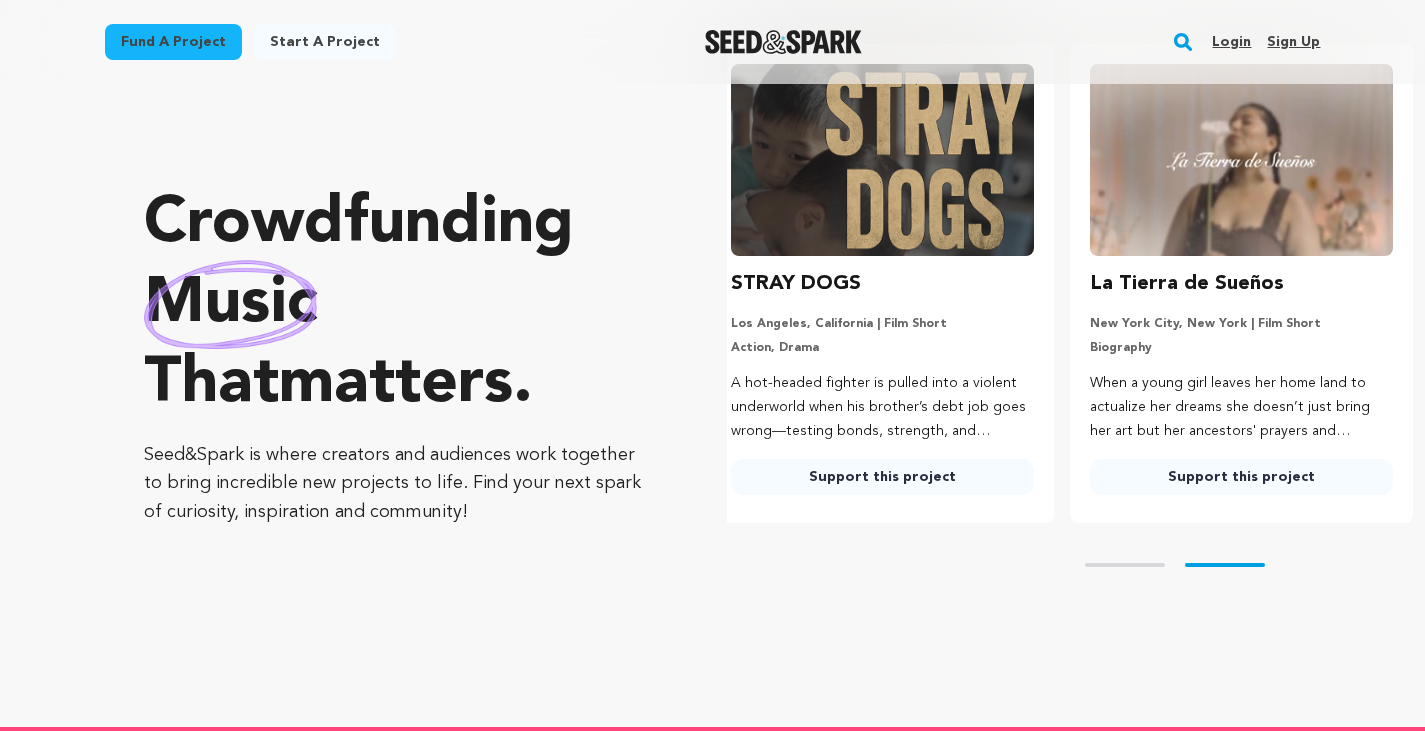 scroll, scrollTop: 600, scrollLeft: 0, axis: vertical 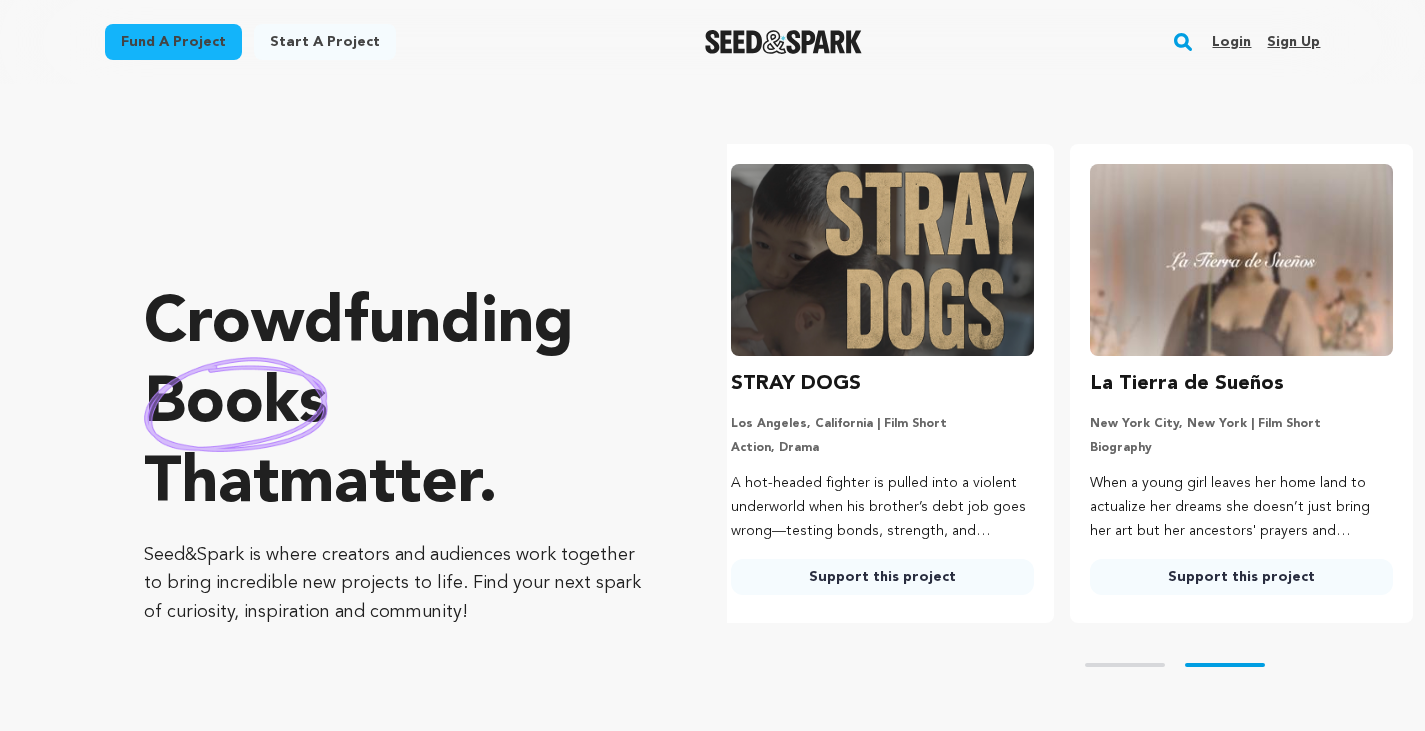 click on "Sign up" at bounding box center (1293, 42) 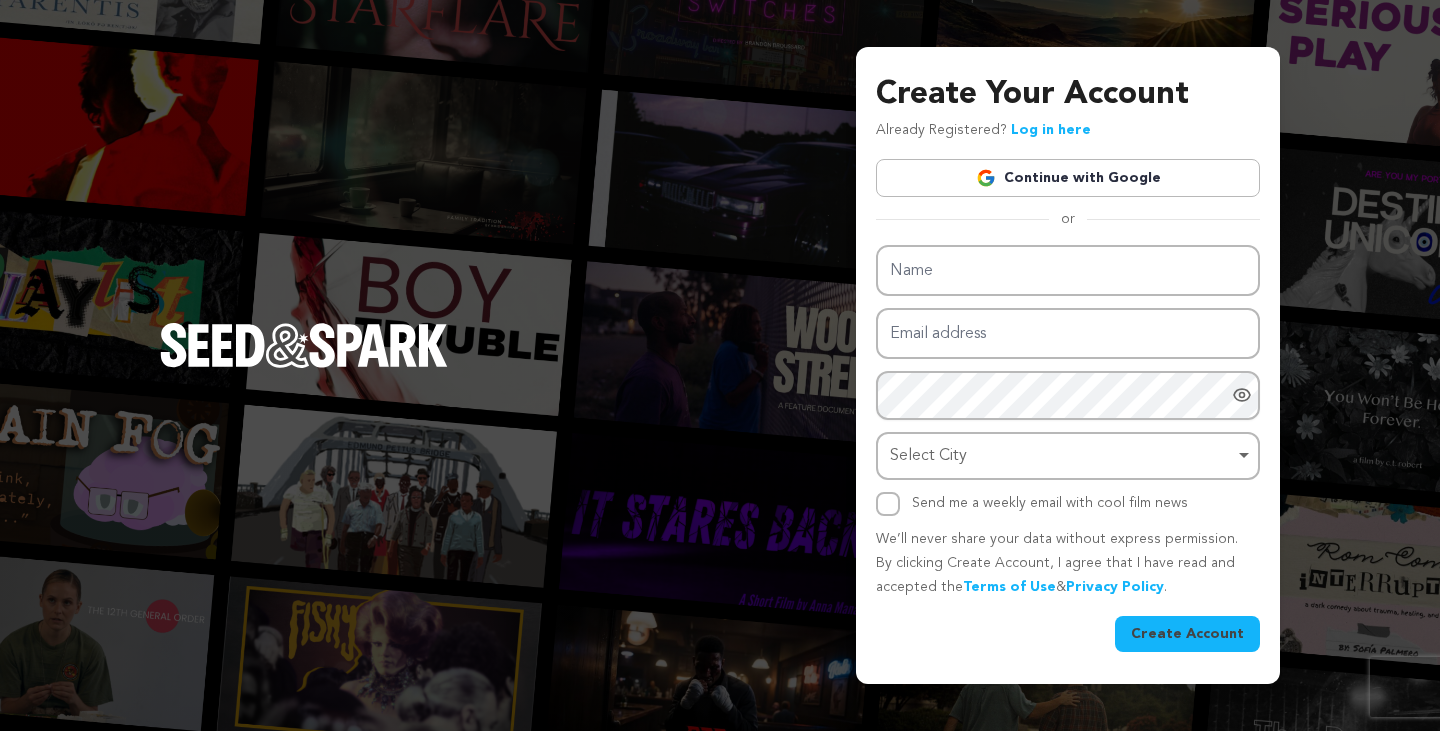 scroll, scrollTop: 0, scrollLeft: 0, axis: both 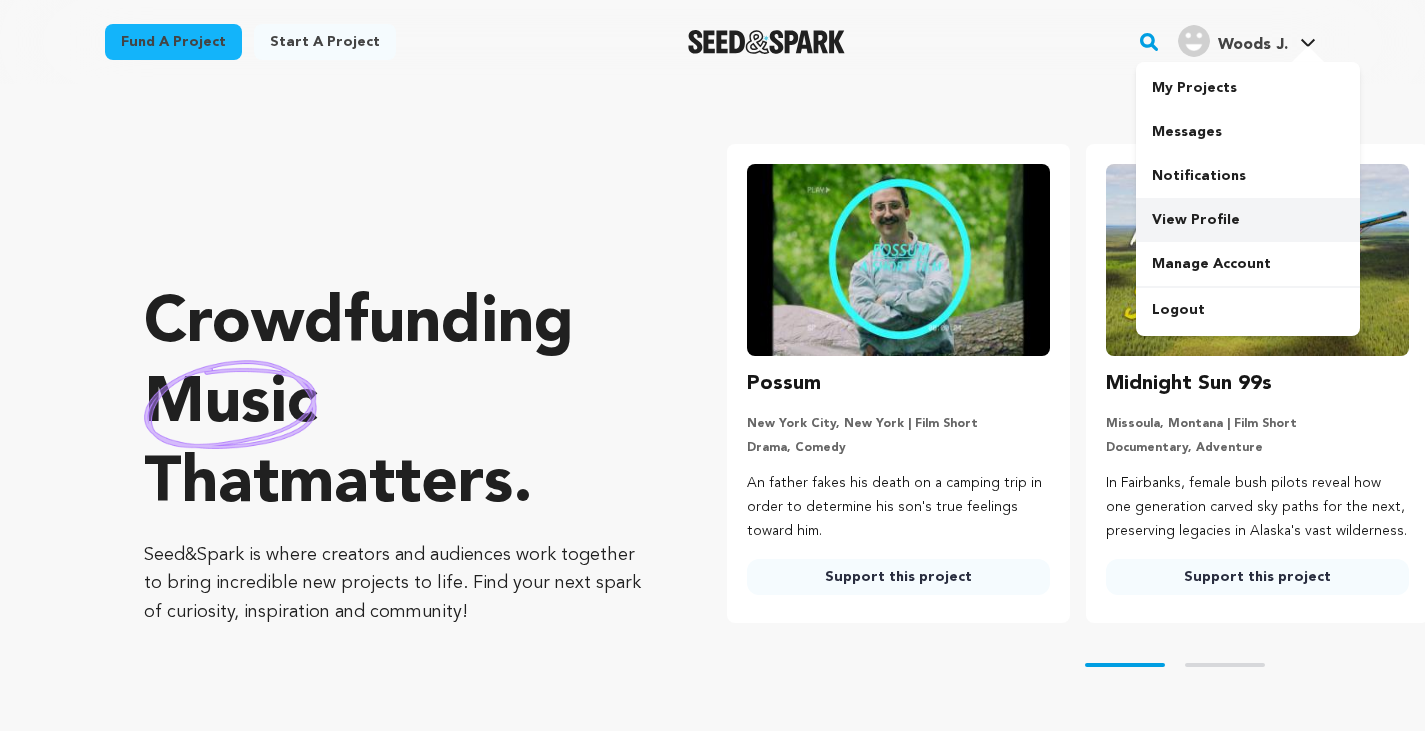 click on "View Profile" at bounding box center [1248, 220] 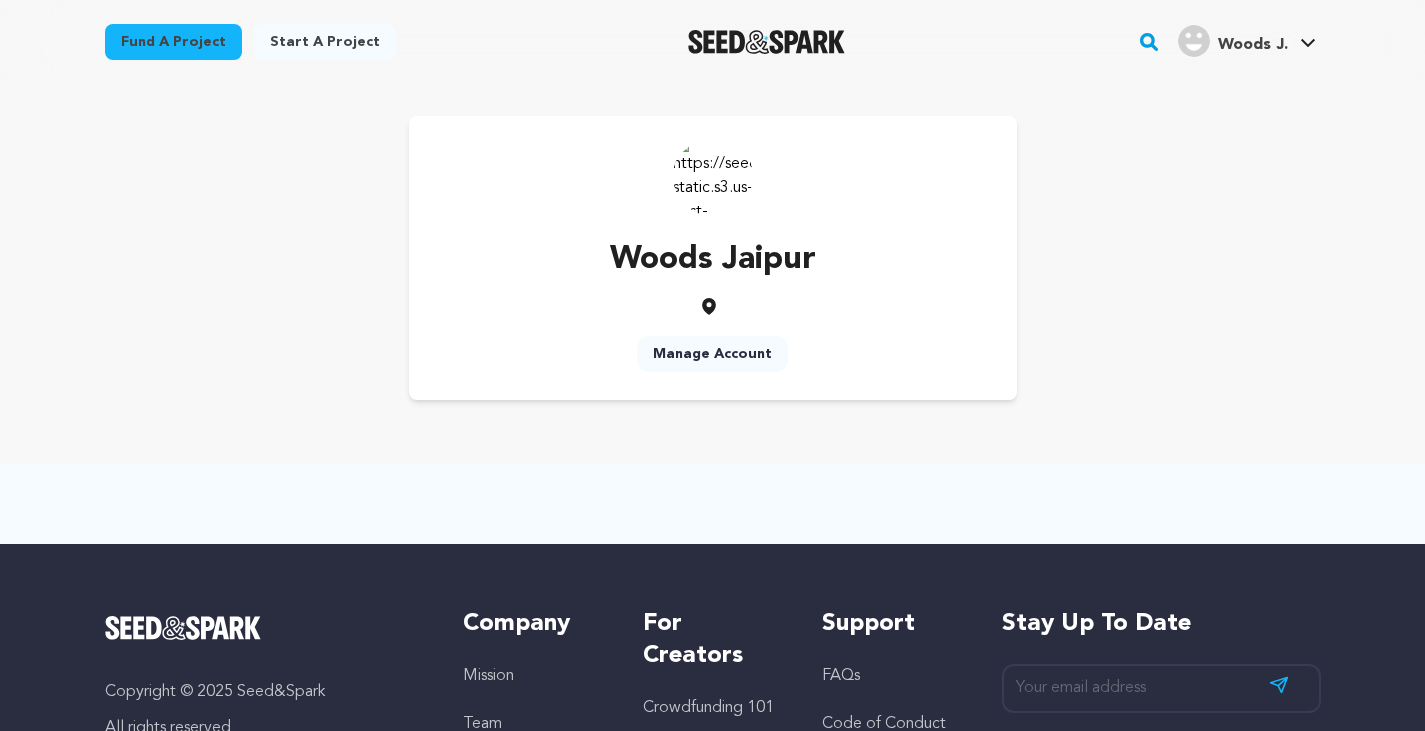 scroll, scrollTop: 0, scrollLeft: 0, axis: both 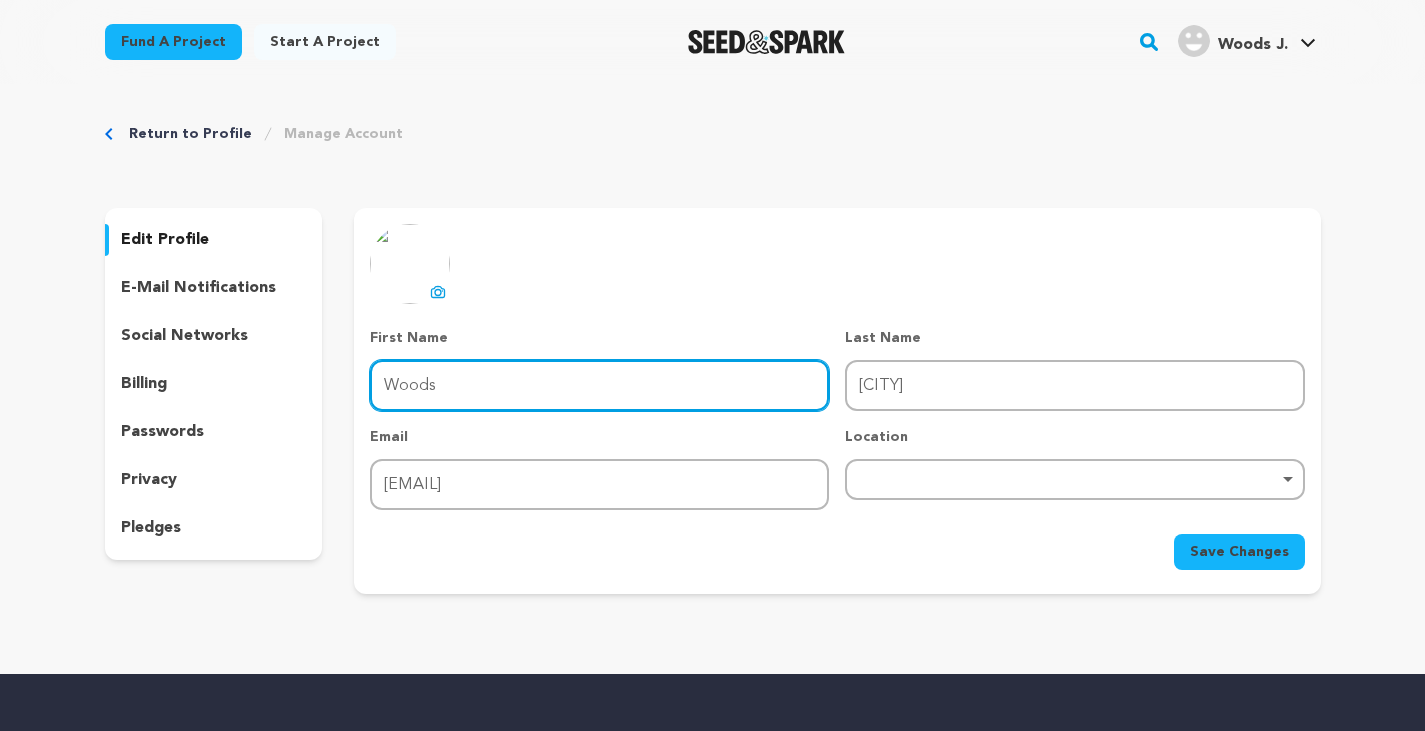 click on "Woods" at bounding box center [599, 385] 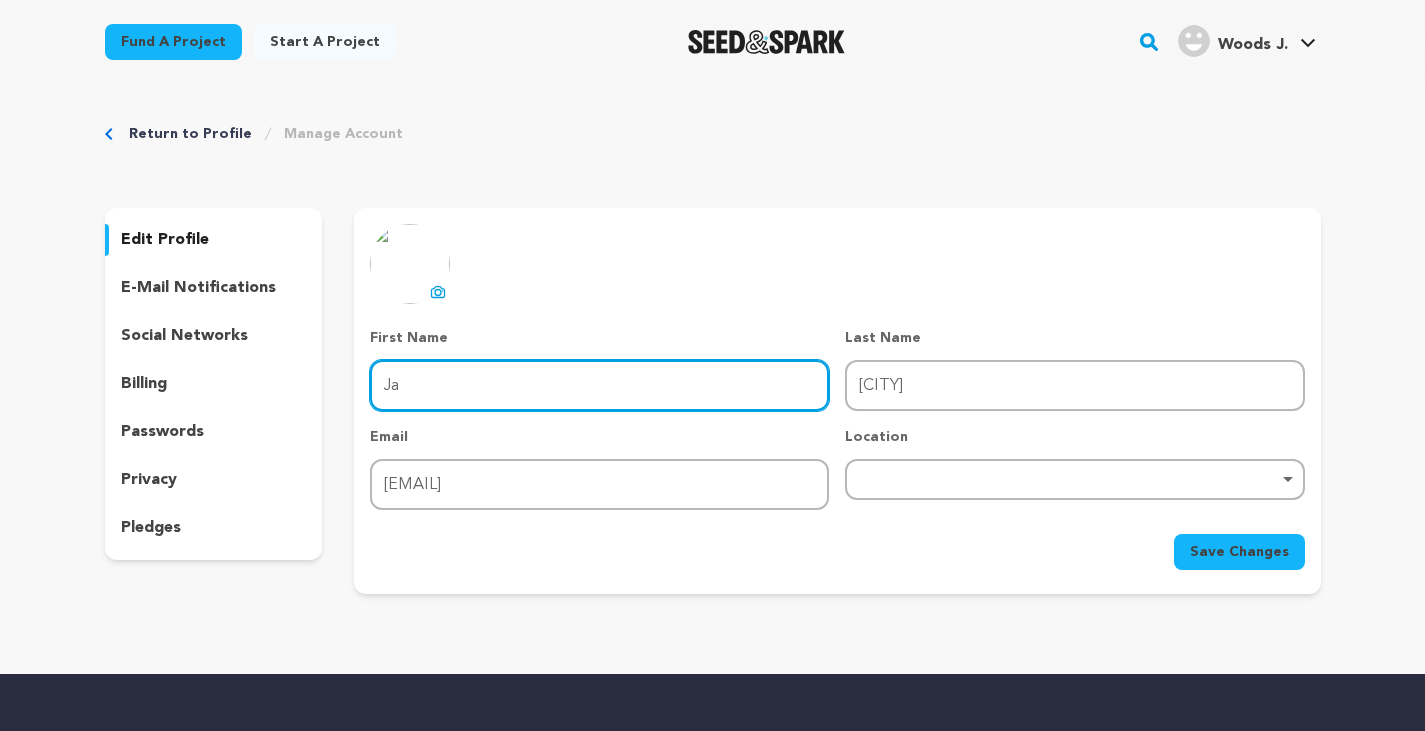 type on "[CITY]" 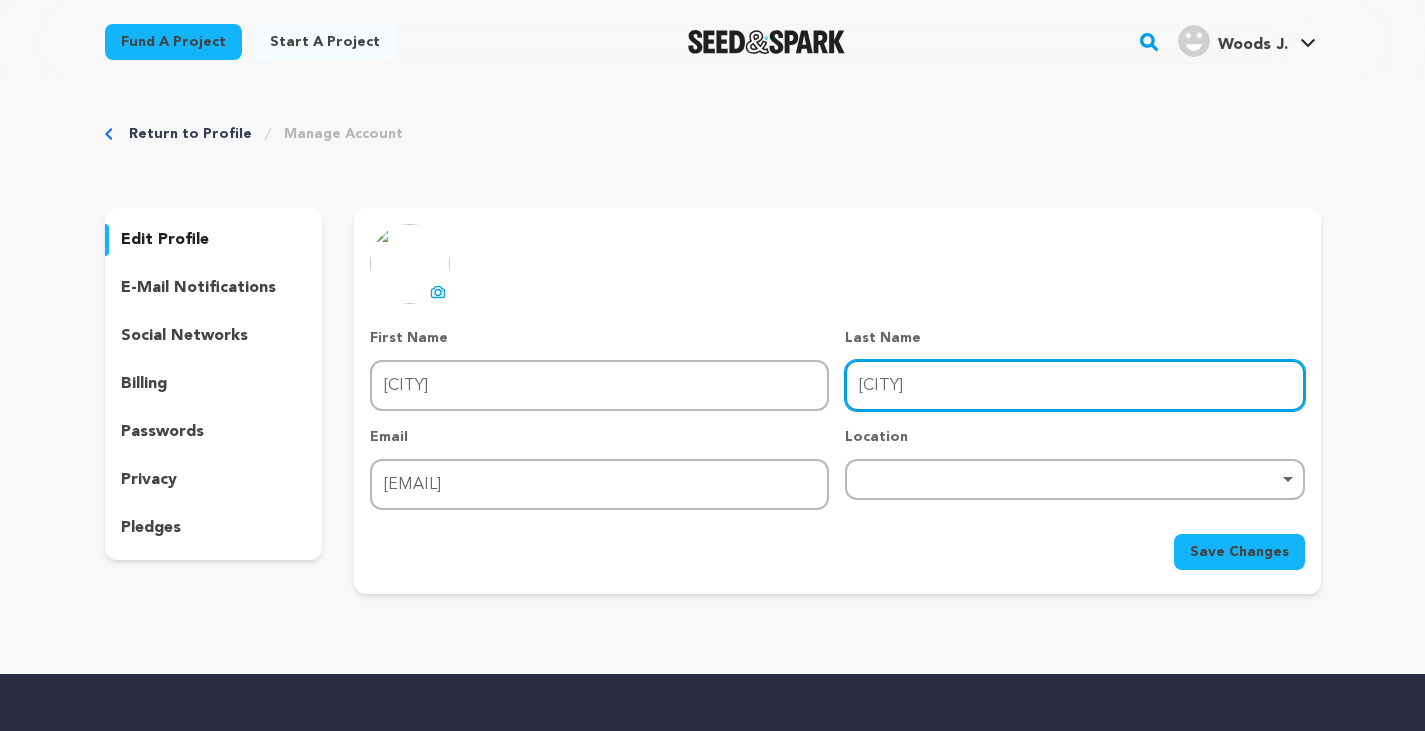 click on "[CITY]" at bounding box center [1074, 385] 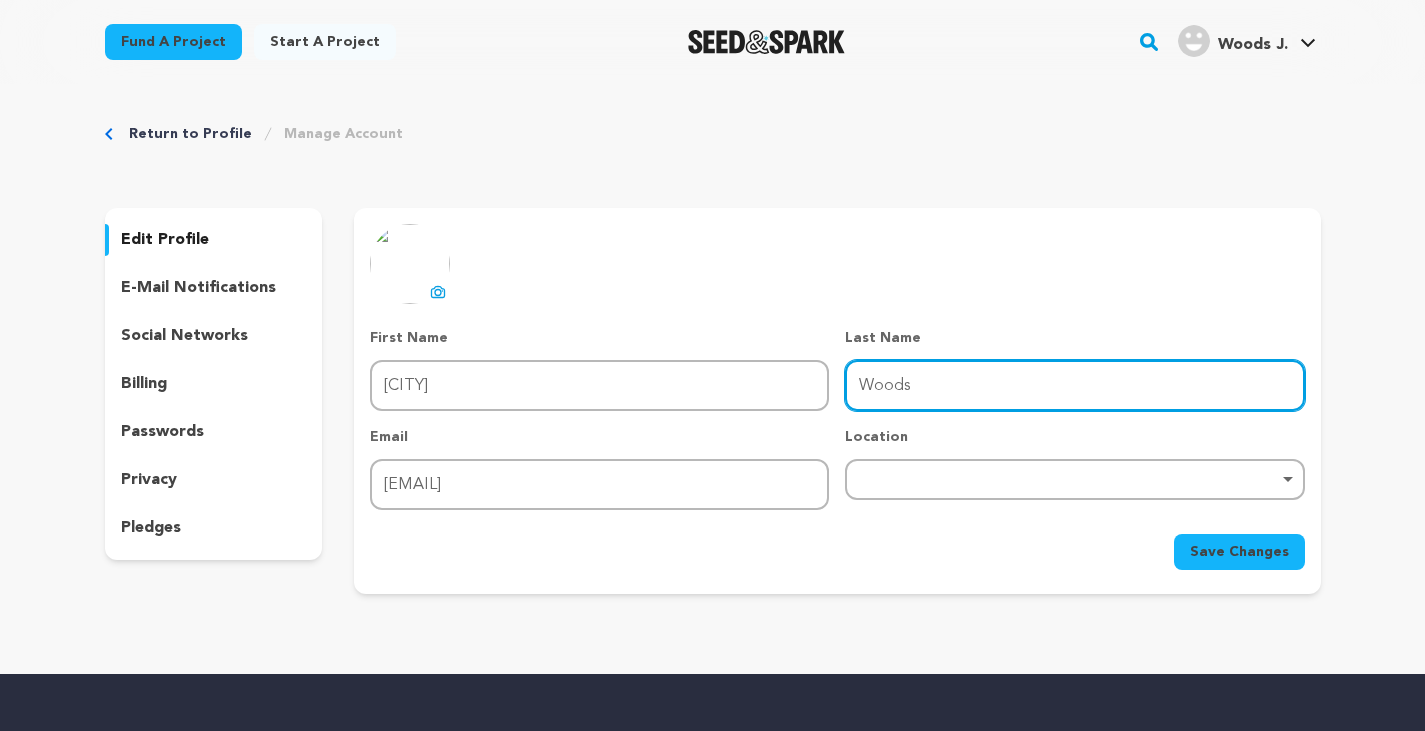 click on "Remove item" at bounding box center (1074, 479) 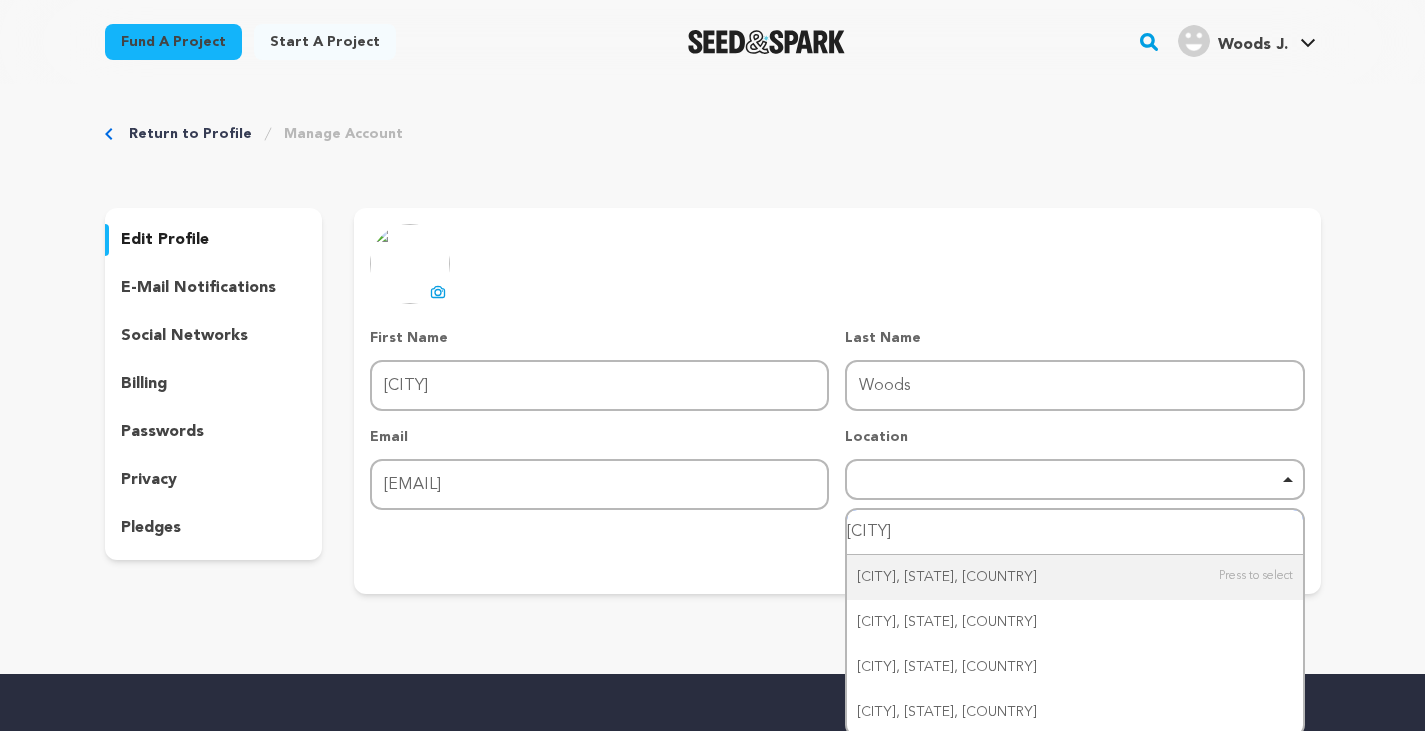 type on "[CITY]" 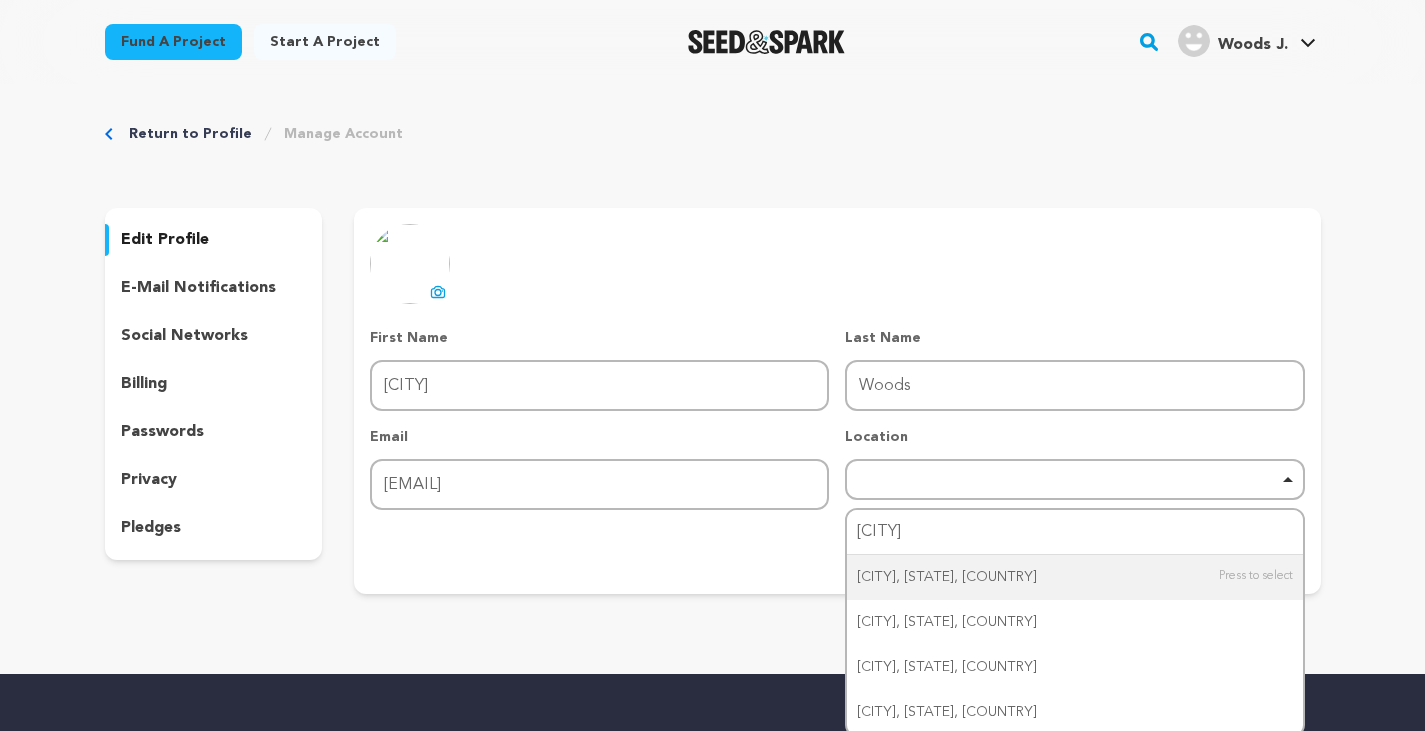 type 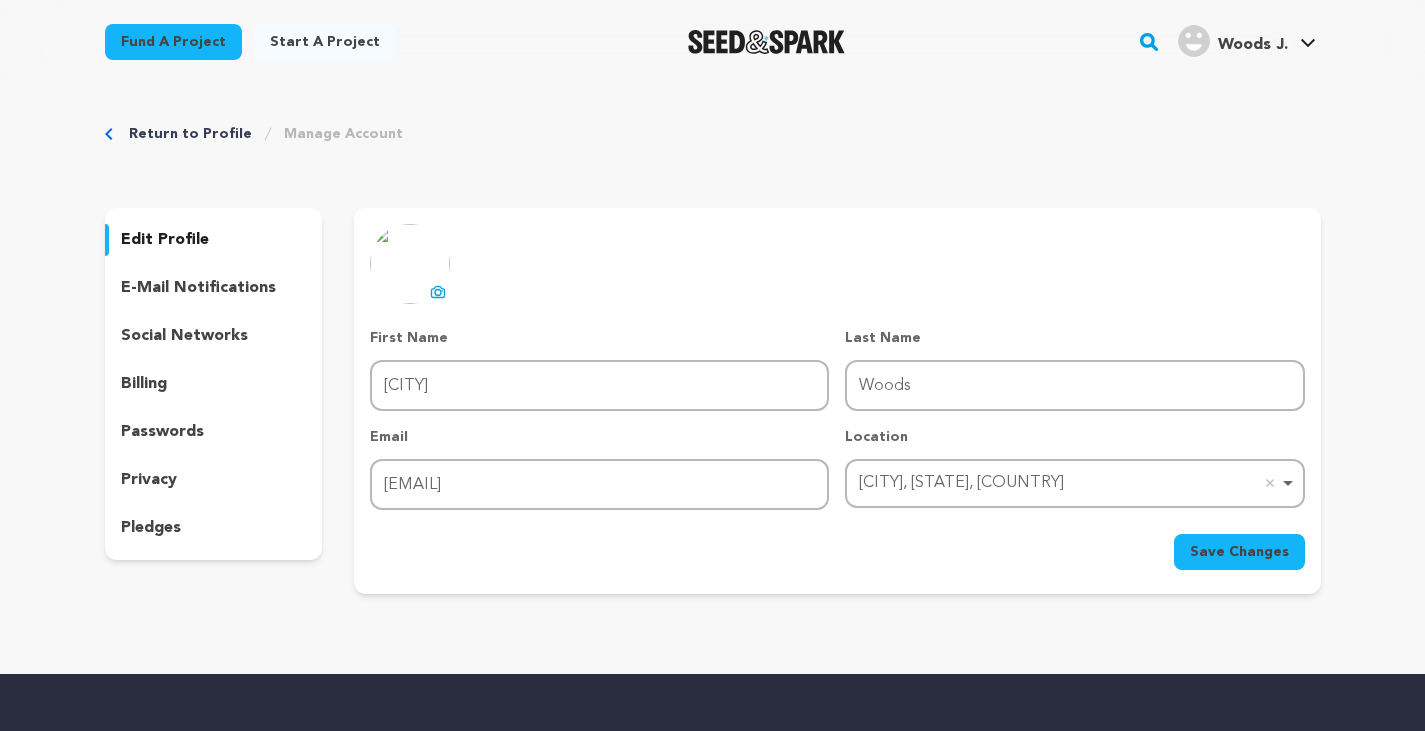 click on "Save Changes" at bounding box center [837, 552] 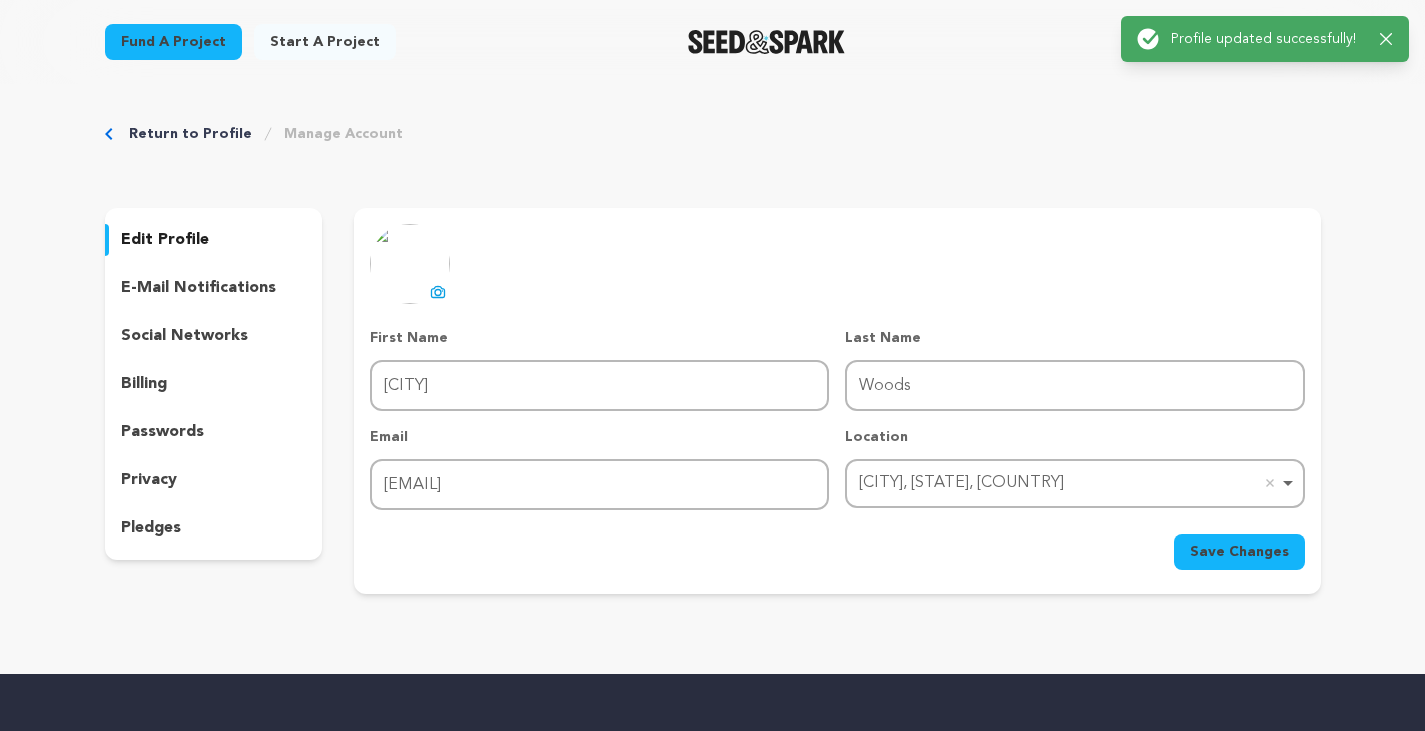 click 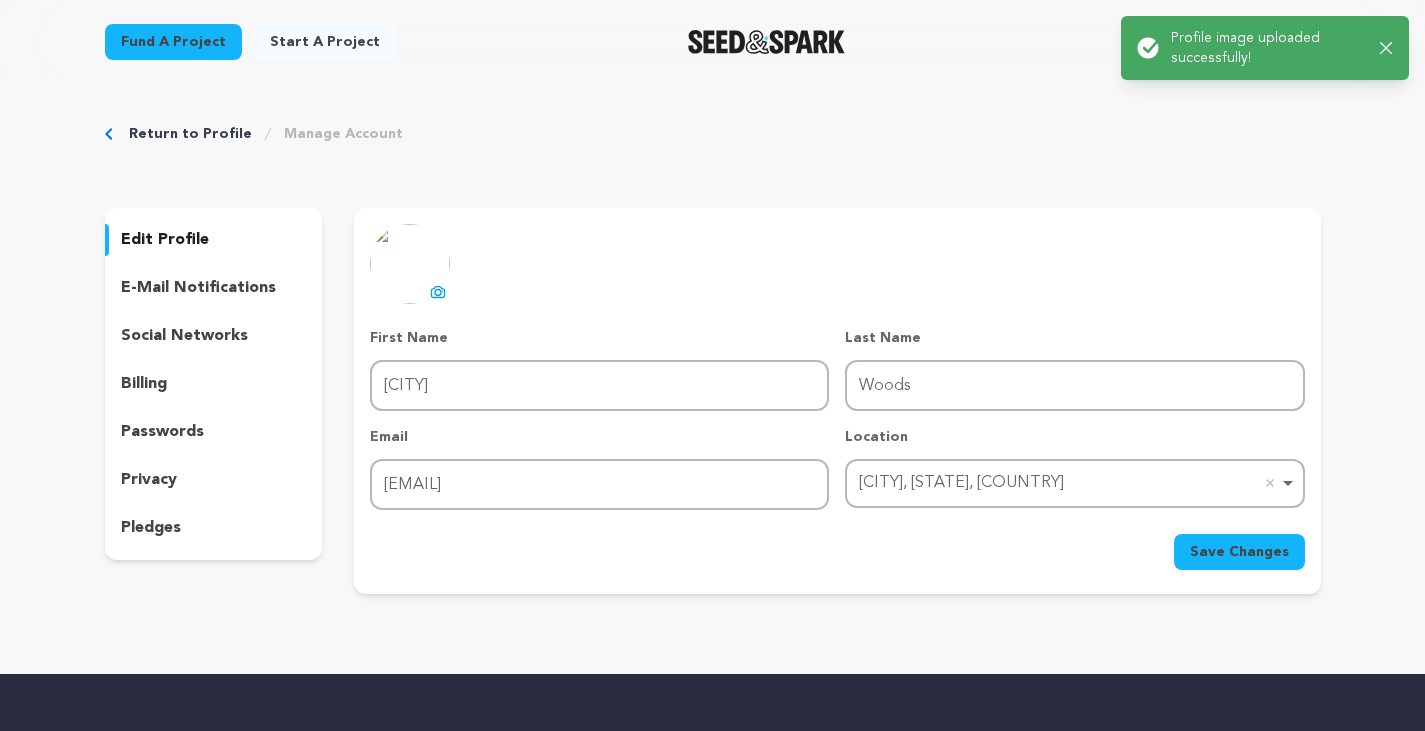 click on "Save Changes" at bounding box center (1239, 552) 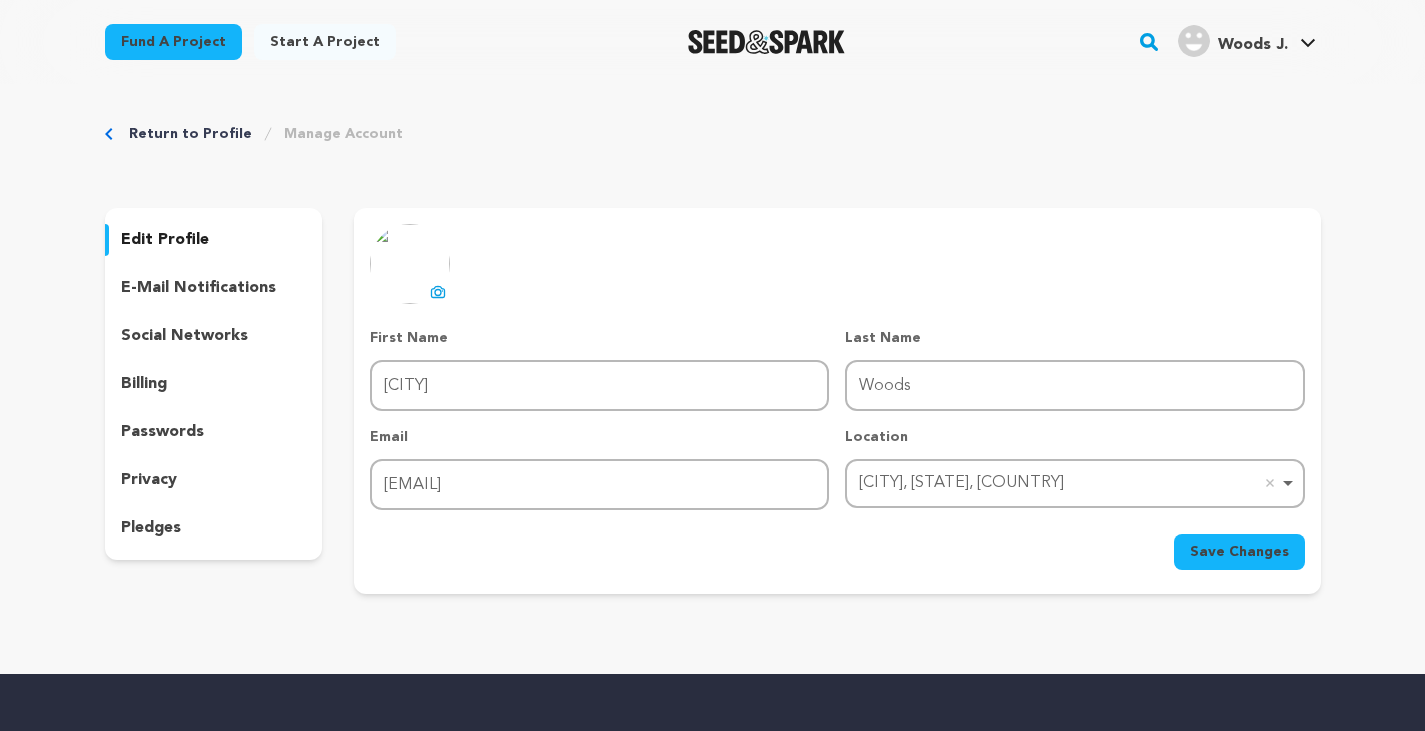 click at bounding box center (766, 42) 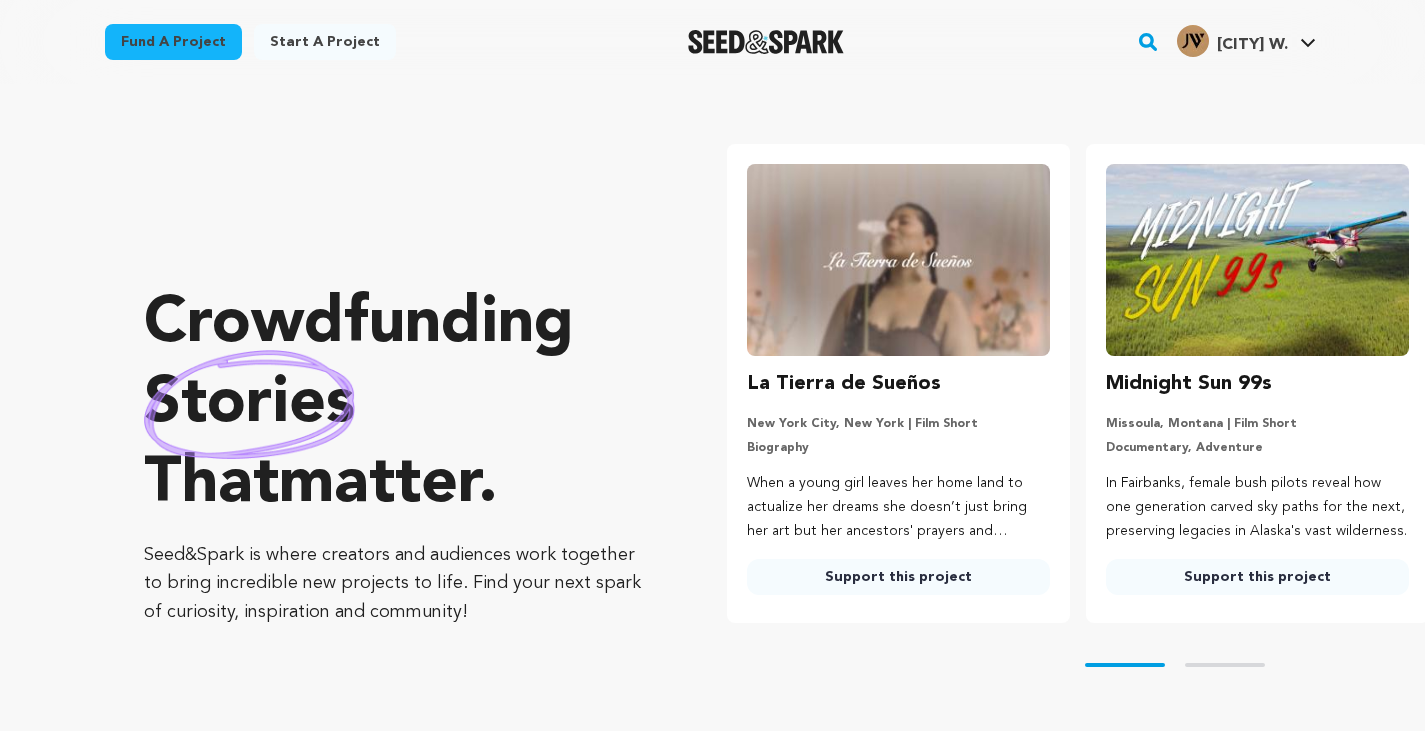 scroll, scrollTop: 0, scrollLeft: 0, axis: both 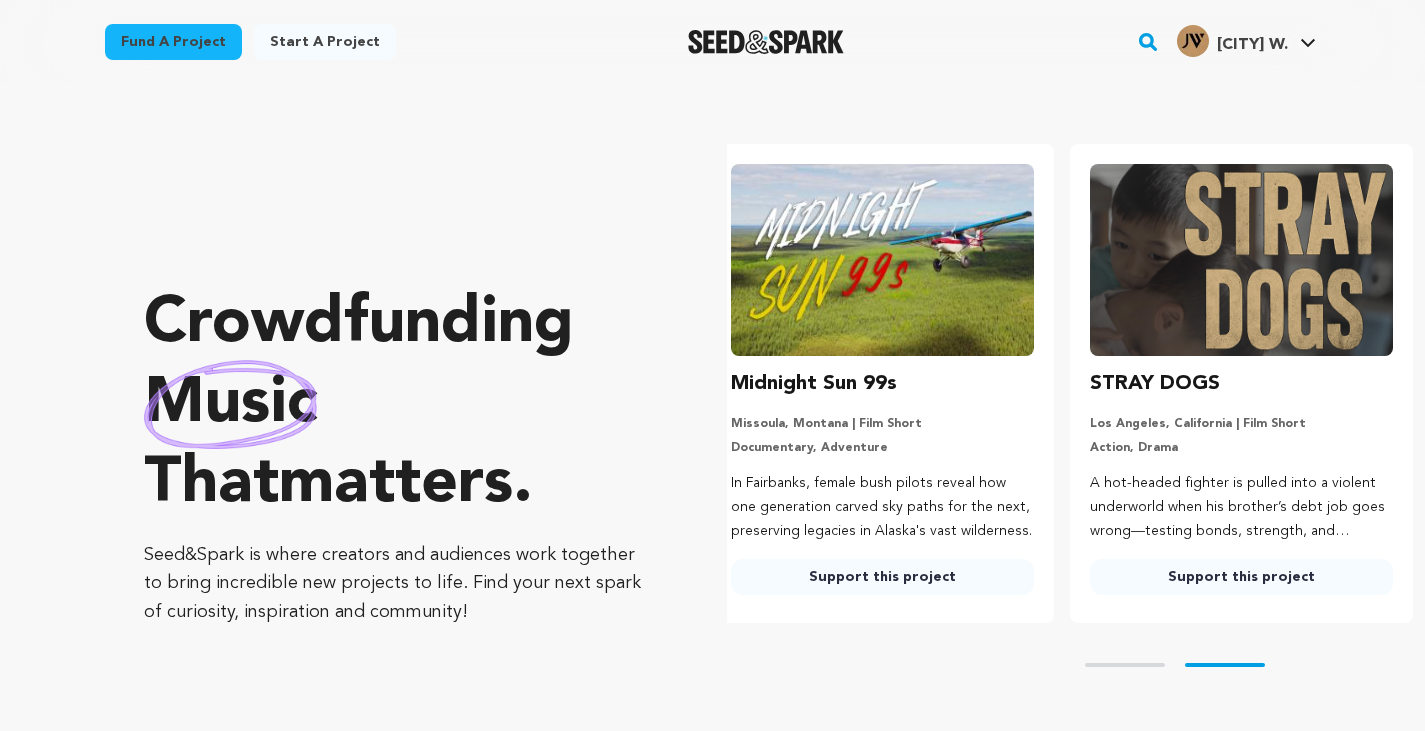 click on "Fund a project" at bounding box center [173, 42] 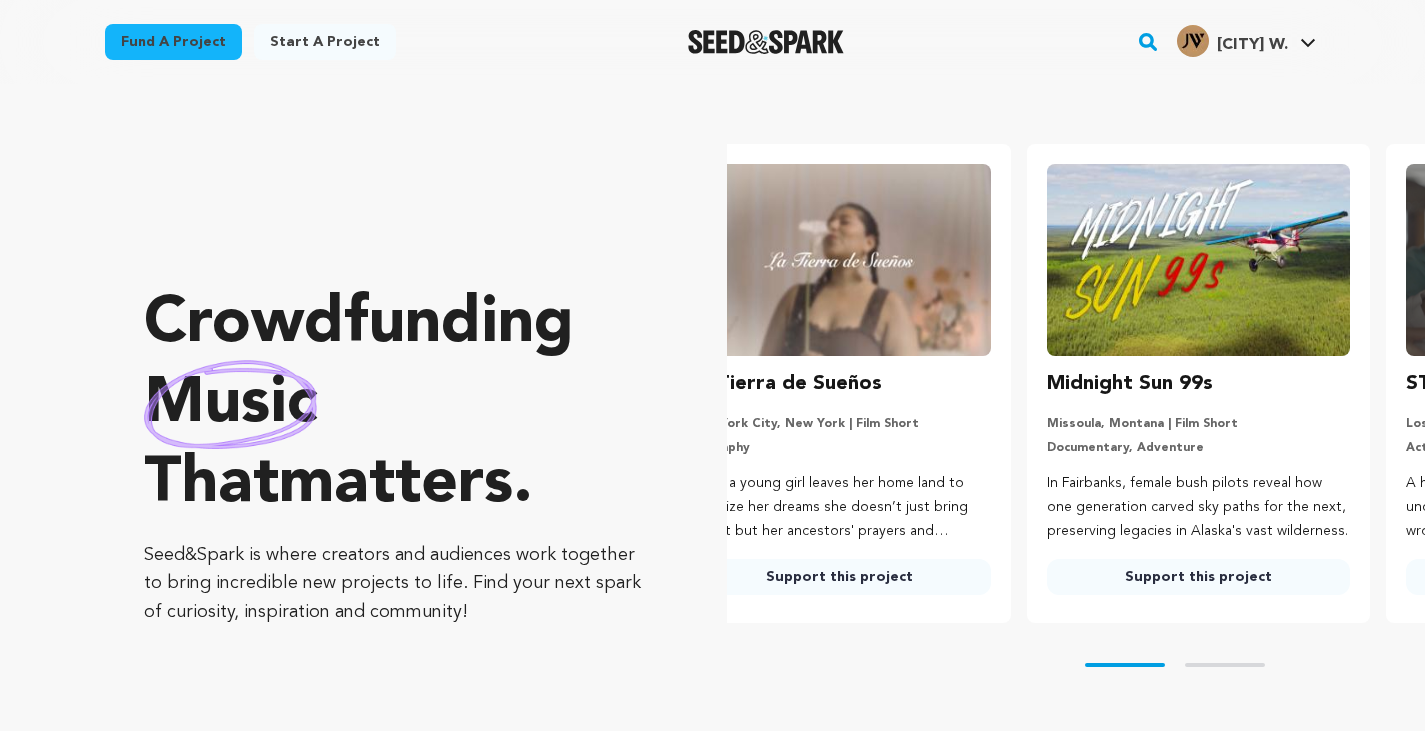 scroll, scrollTop: 0, scrollLeft: 0, axis: both 